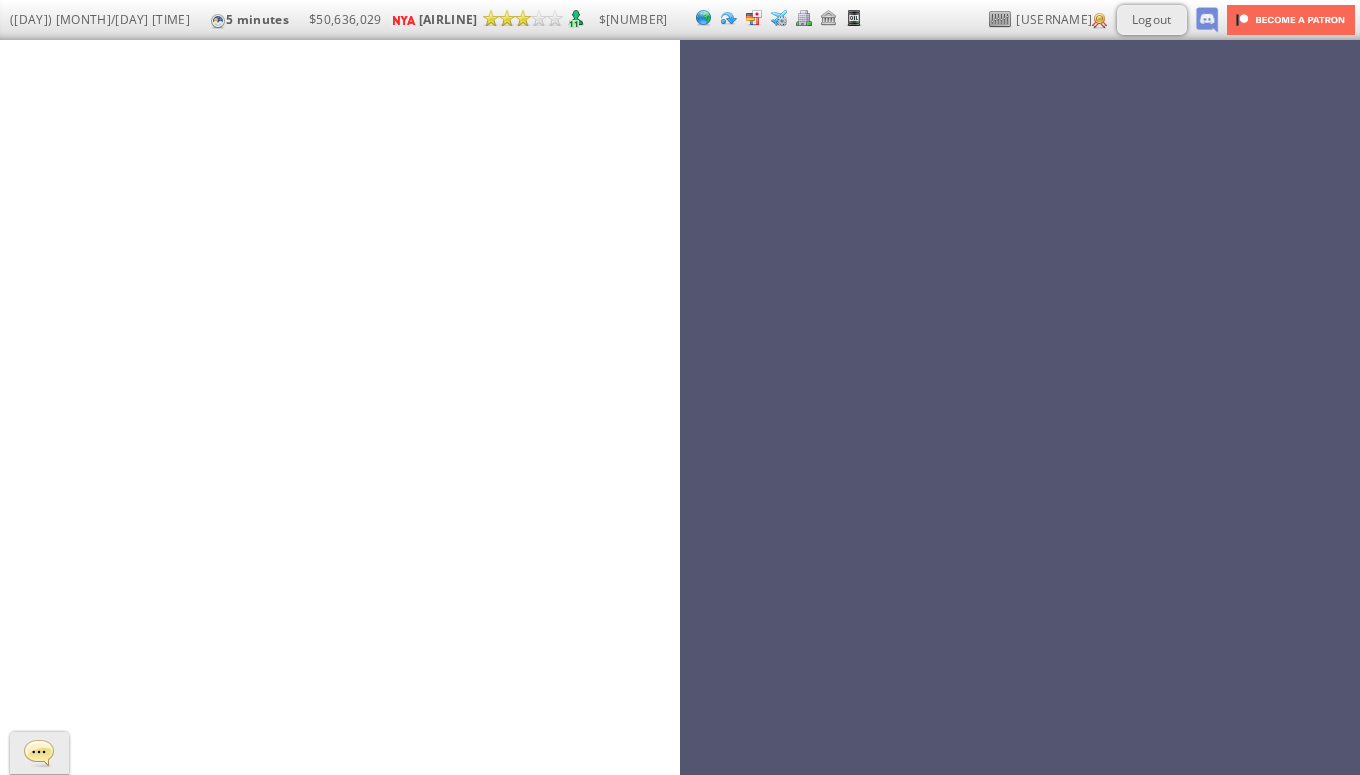 scroll, scrollTop: 0, scrollLeft: 0, axis: both 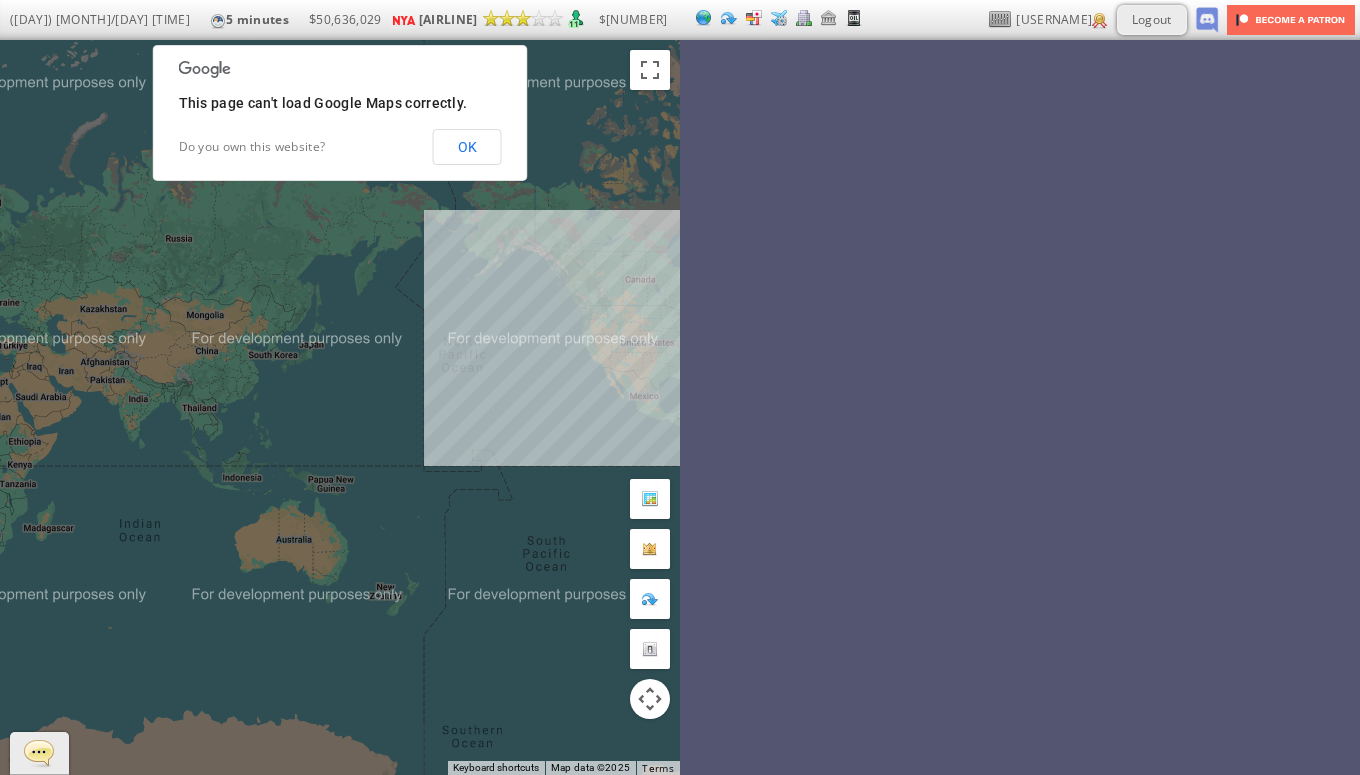 click on "This page can't load Google Maps correctly. Do you own this website? OK" at bounding box center [340, 113] 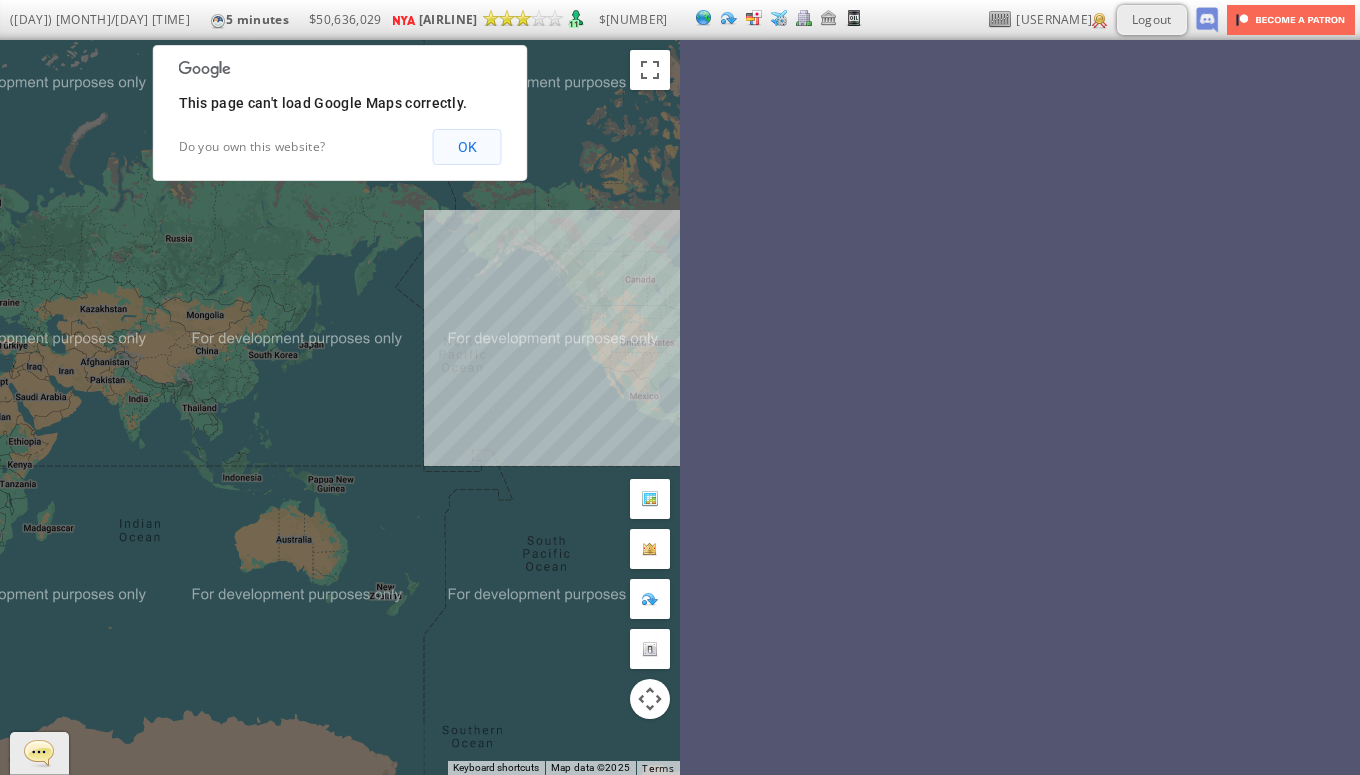 click on "OK" at bounding box center [467, 147] 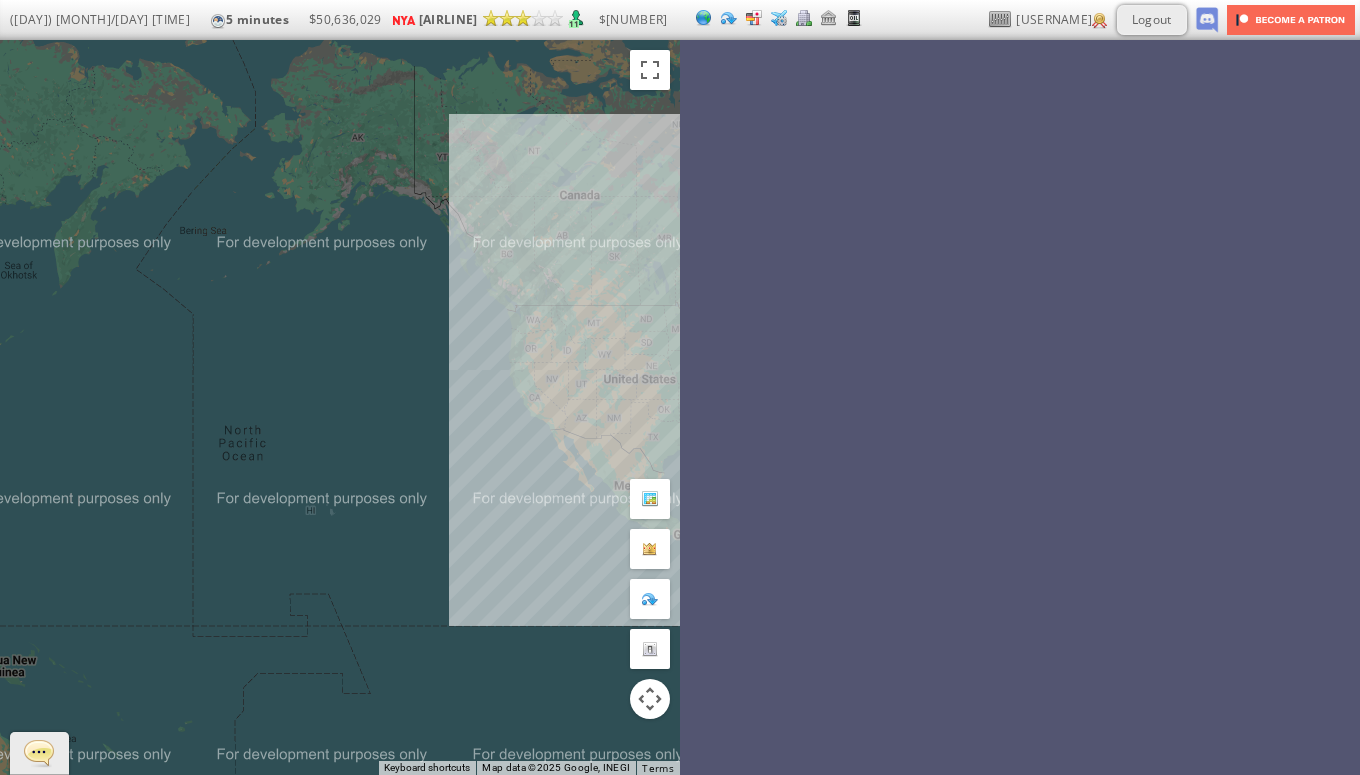 click on "To navigate, press the arrow keys." at bounding box center (340, 407) 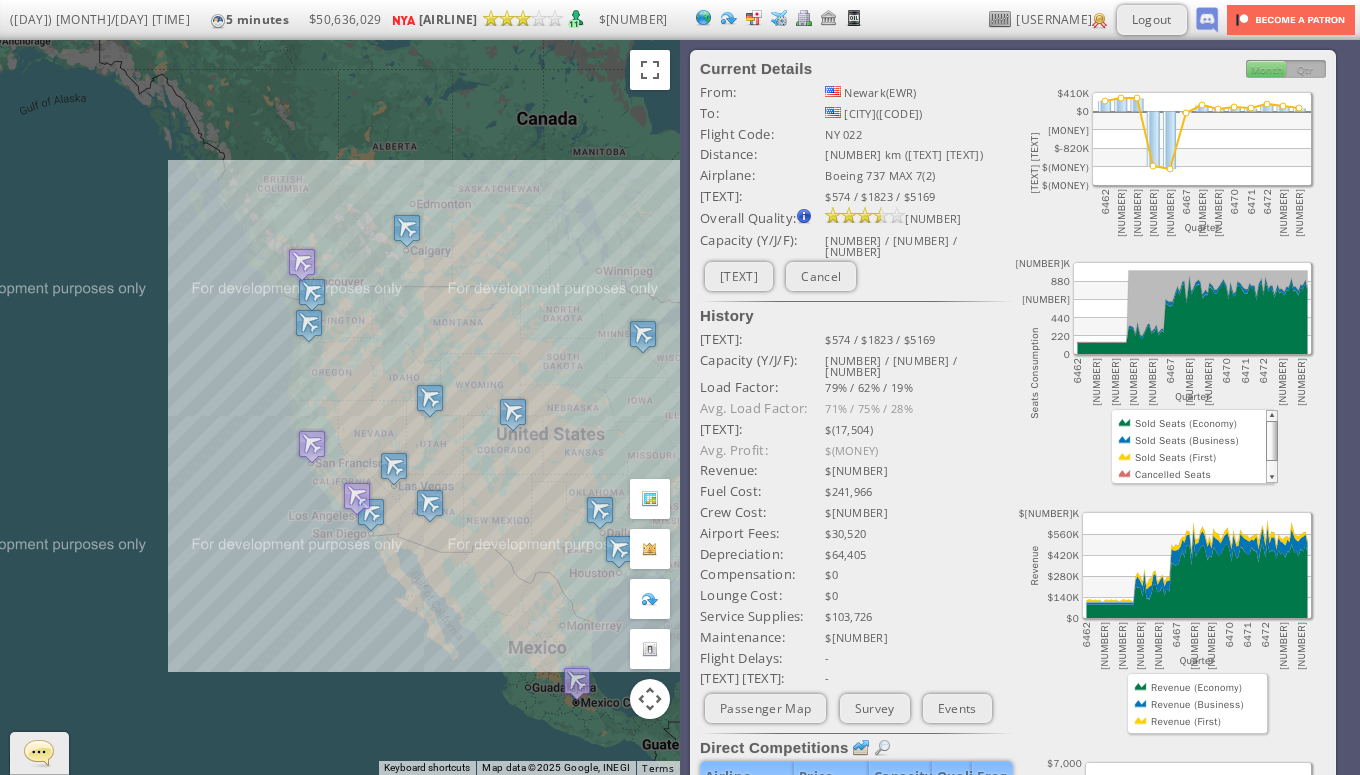 drag, startPoint x: 509, startPoint y: 396, endPoint x: 351, endPoint y: 442, distance: 164.56001 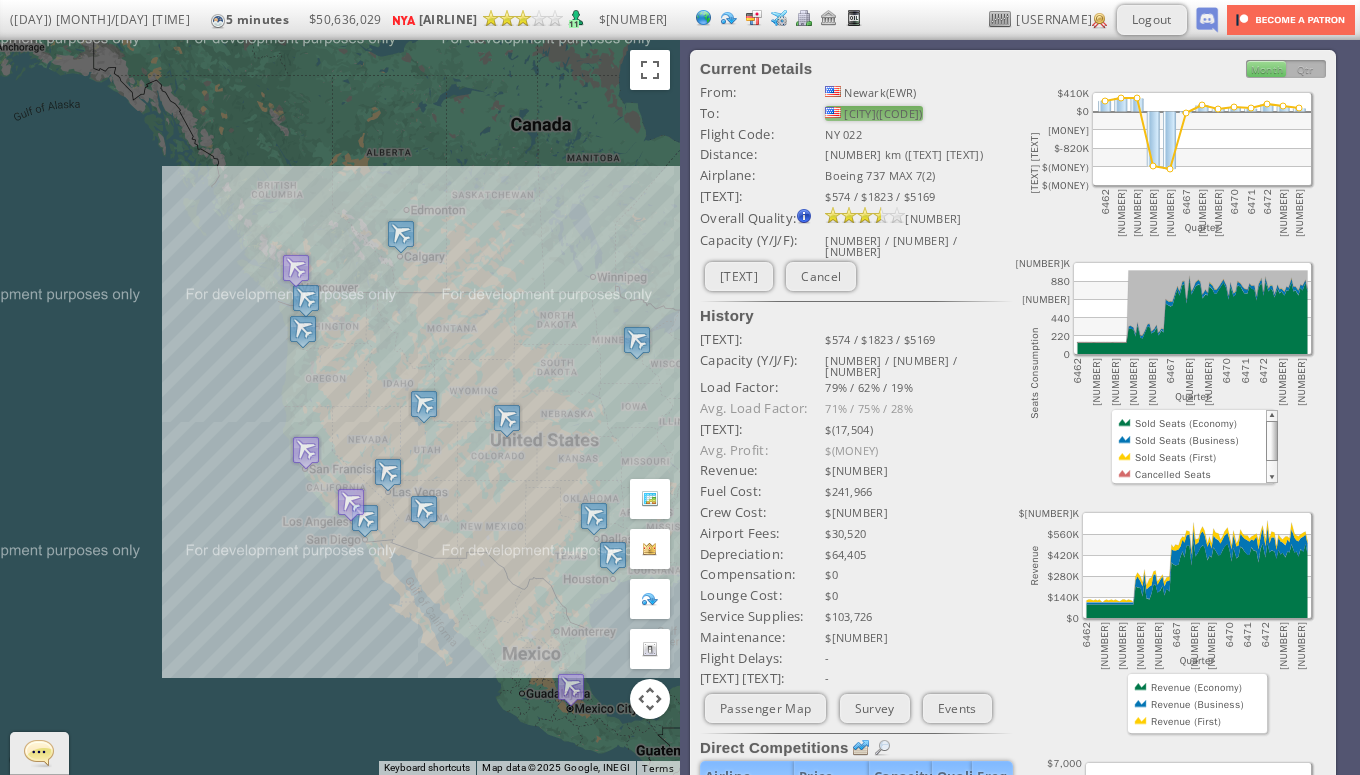 click on "[CITY]([CODE])" at bounding box center (874, 113) 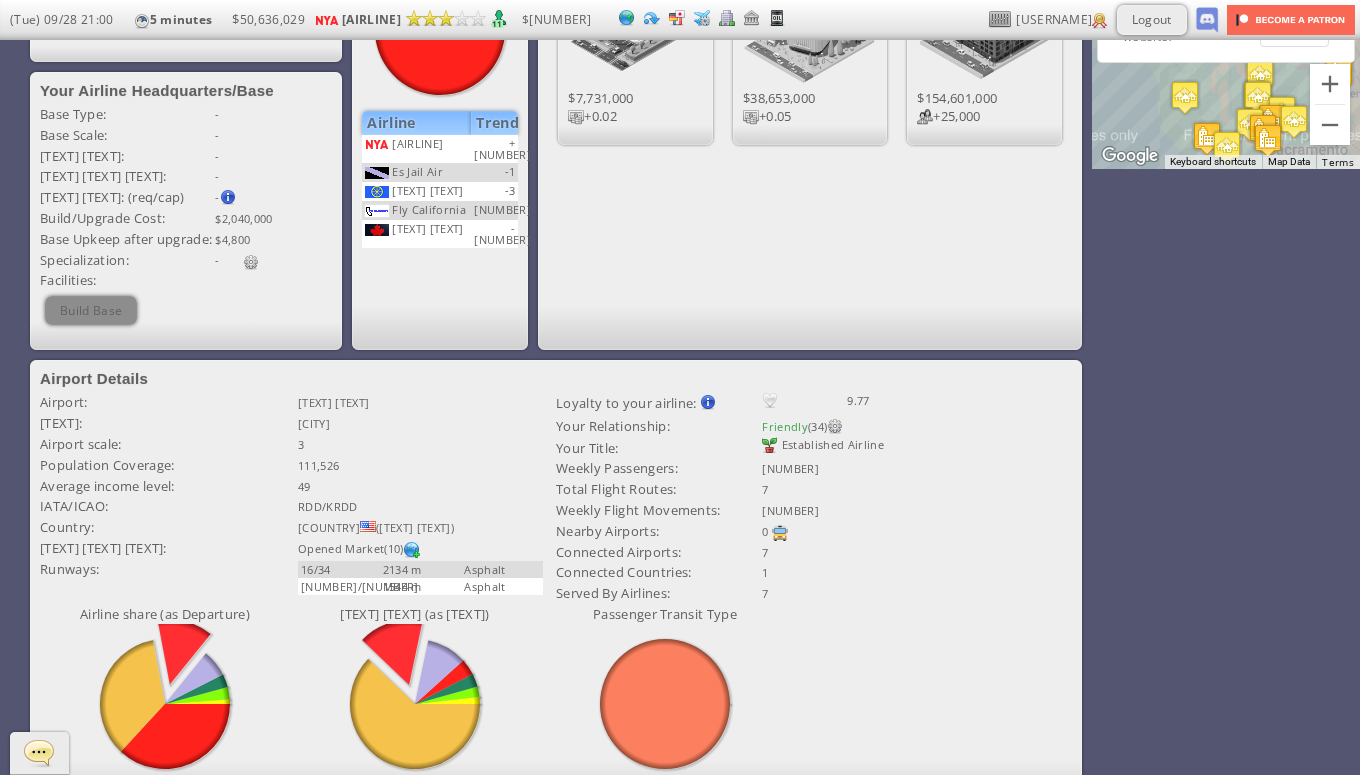 scroll, scrollTop: 0, scrollLeft: 0, axis: both 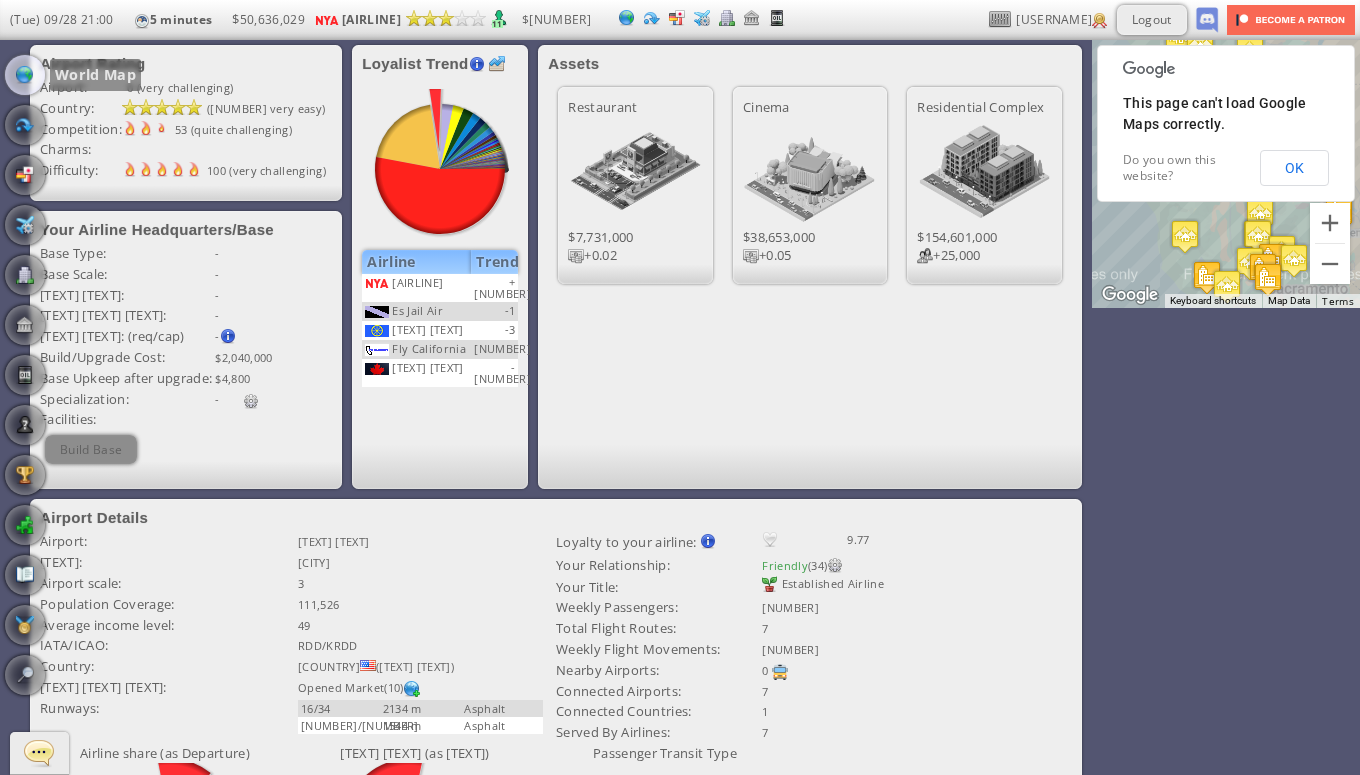 click at bounding box center [25, 75] 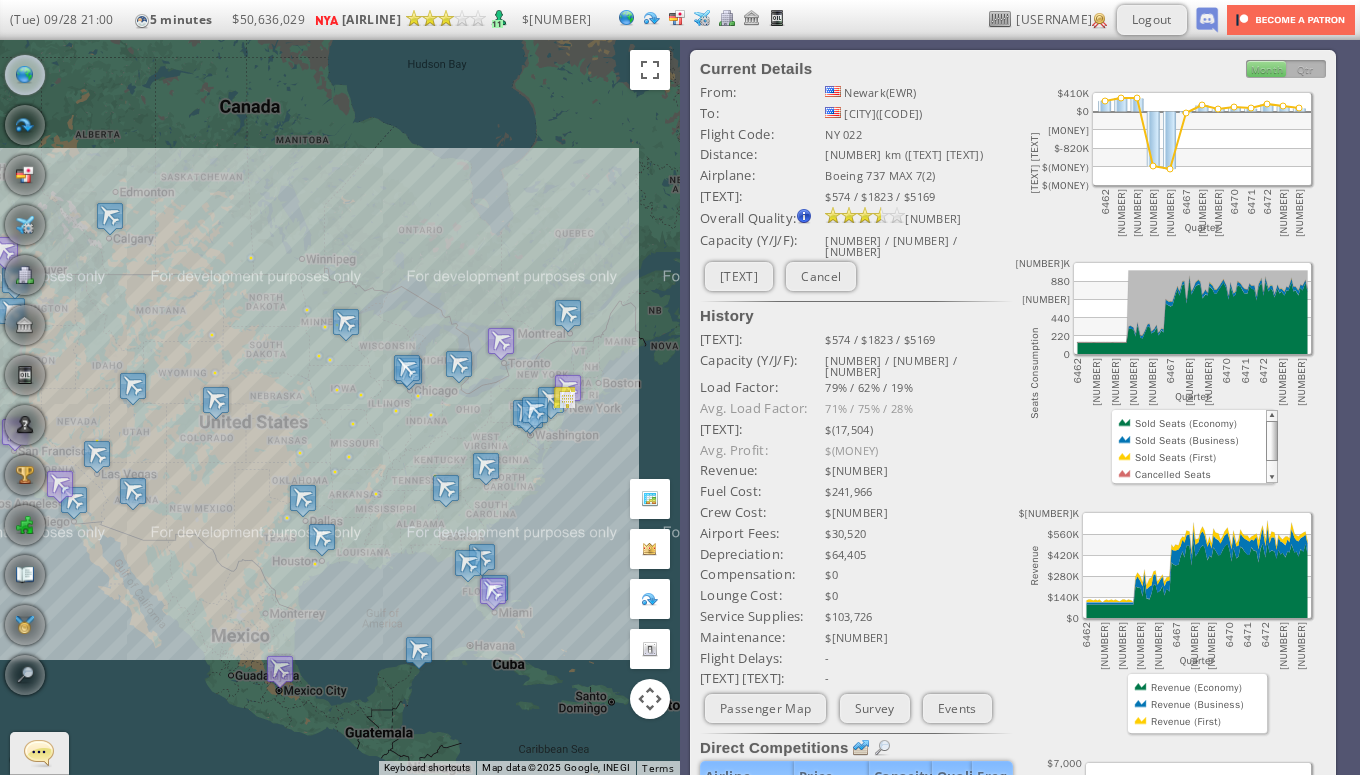 drag, startPoint x: 130, startPoint y: 223, endPoint x: 371, endPoint y: 226, distance: 241.01868 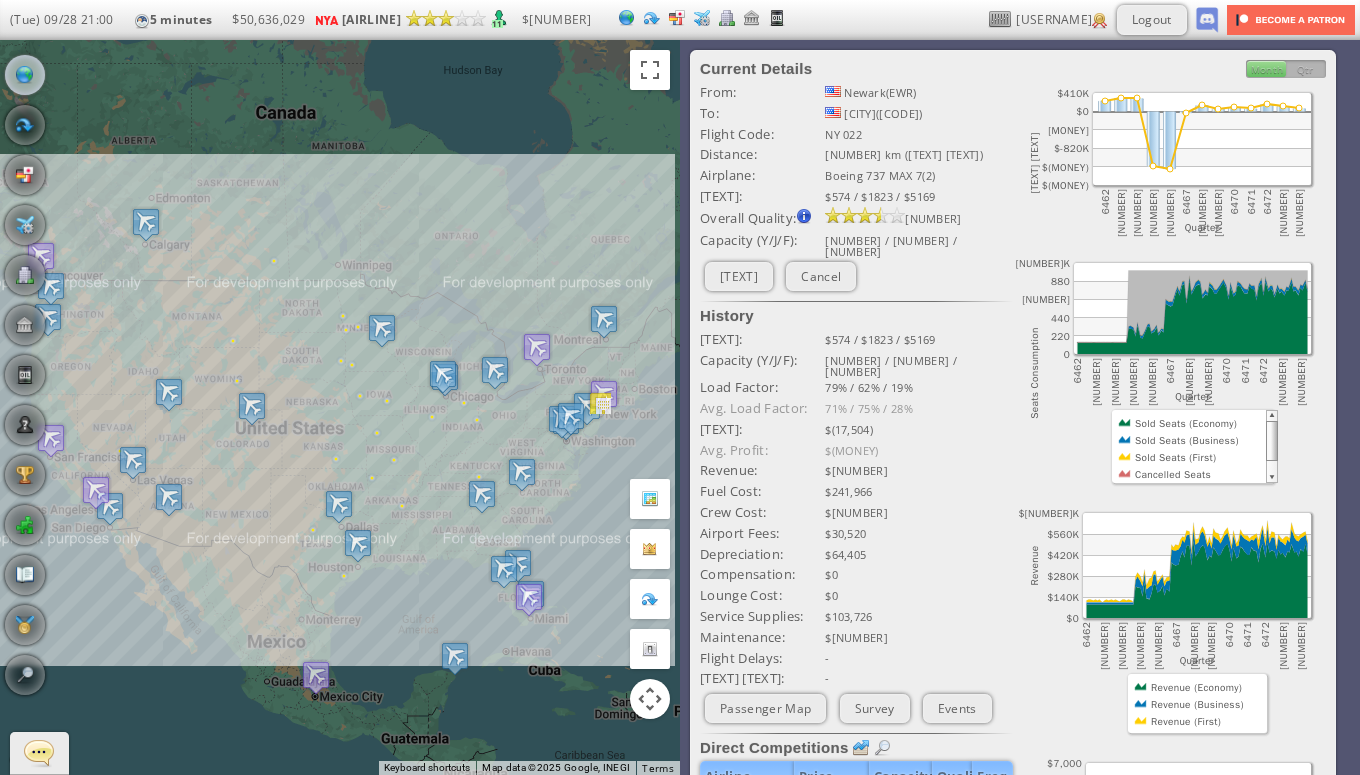 click on "To navigate, press the arrow keys." at bounding box center (340, 407) 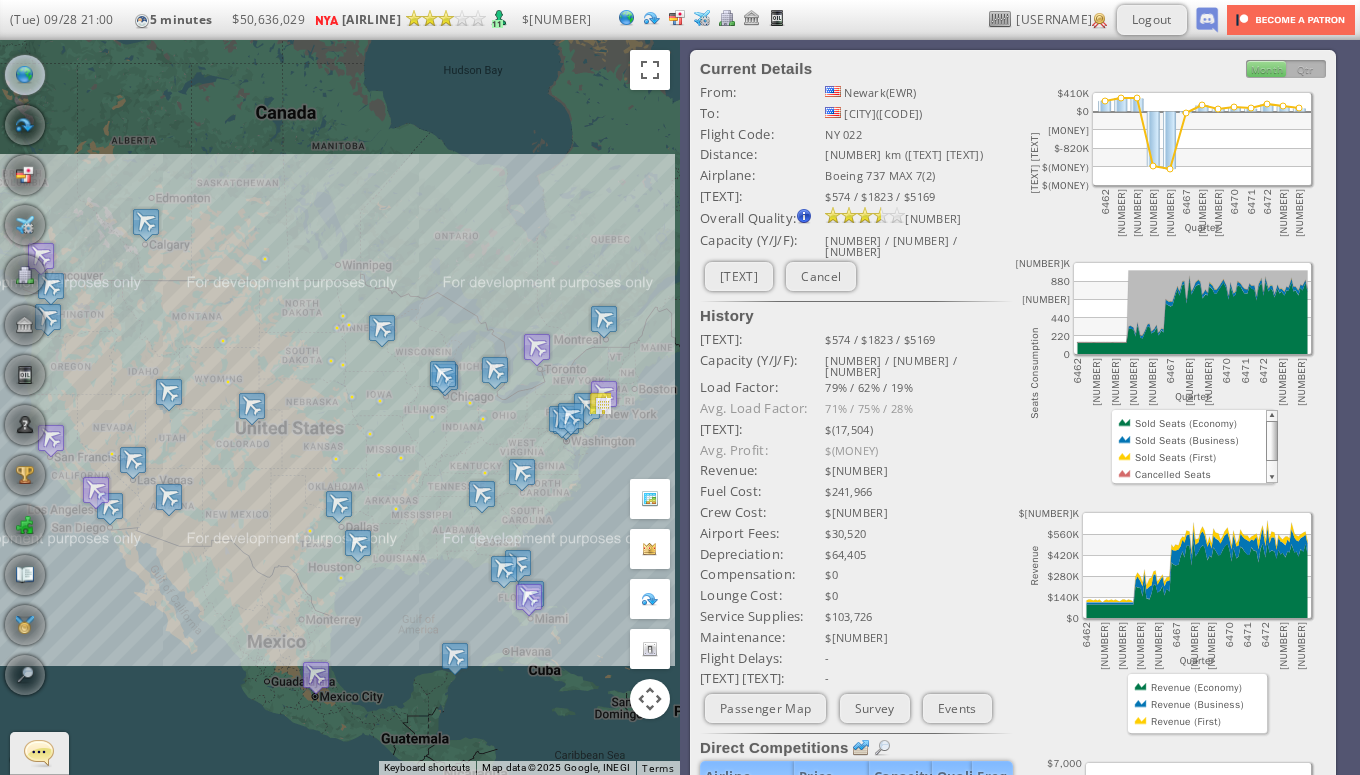 click on "To navigate, press the arrow keys." at bounding box center [340, 407] 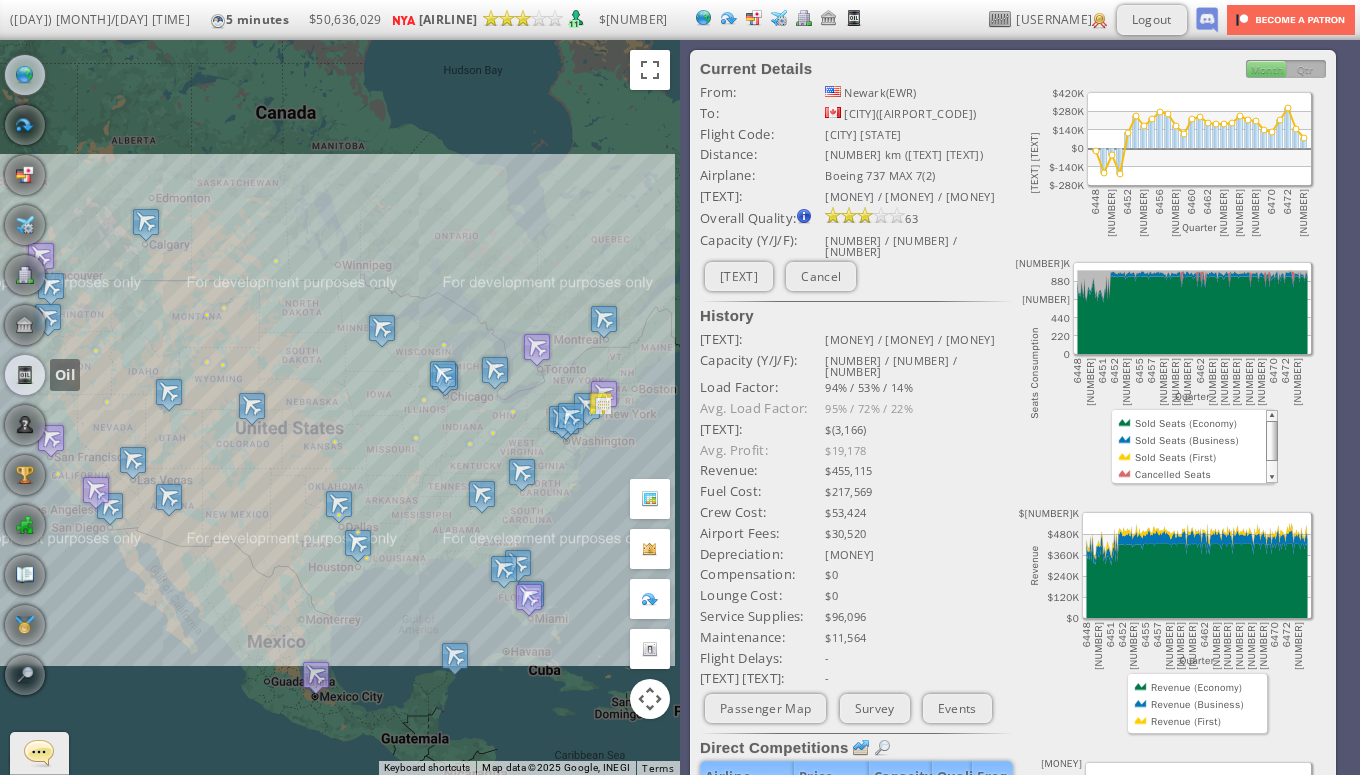 click at bounding box center [25, 375] 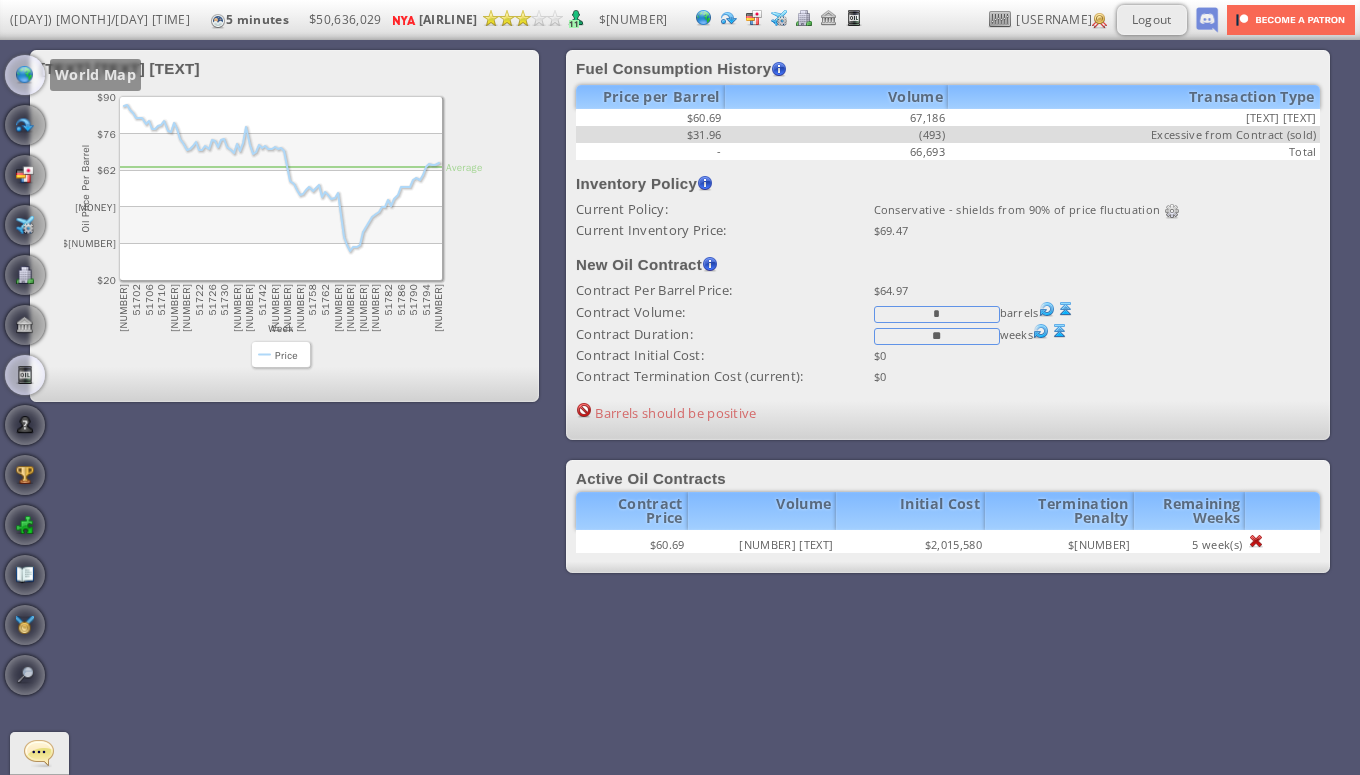 click at bounding box center (25, 75) 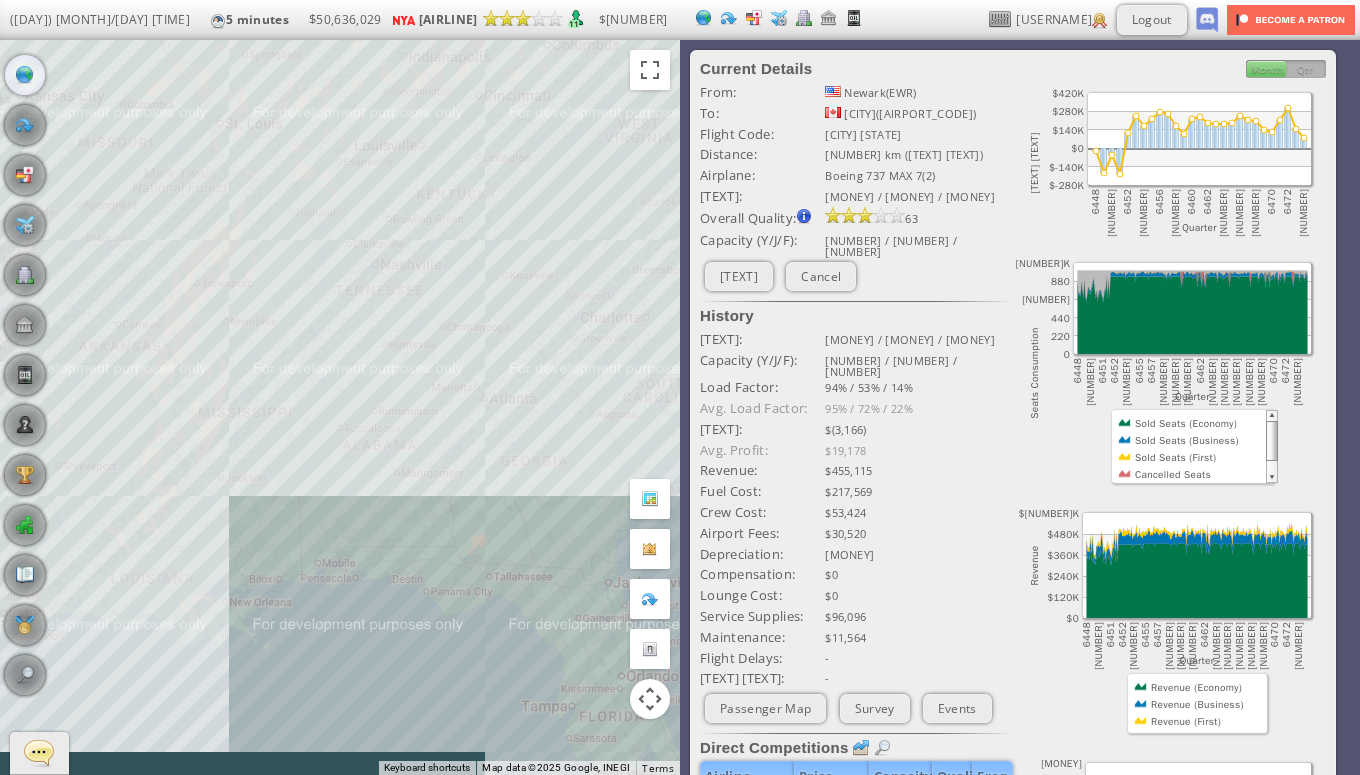 click on "To navigate, press the arrow keys." at bounding box center (340, 407) 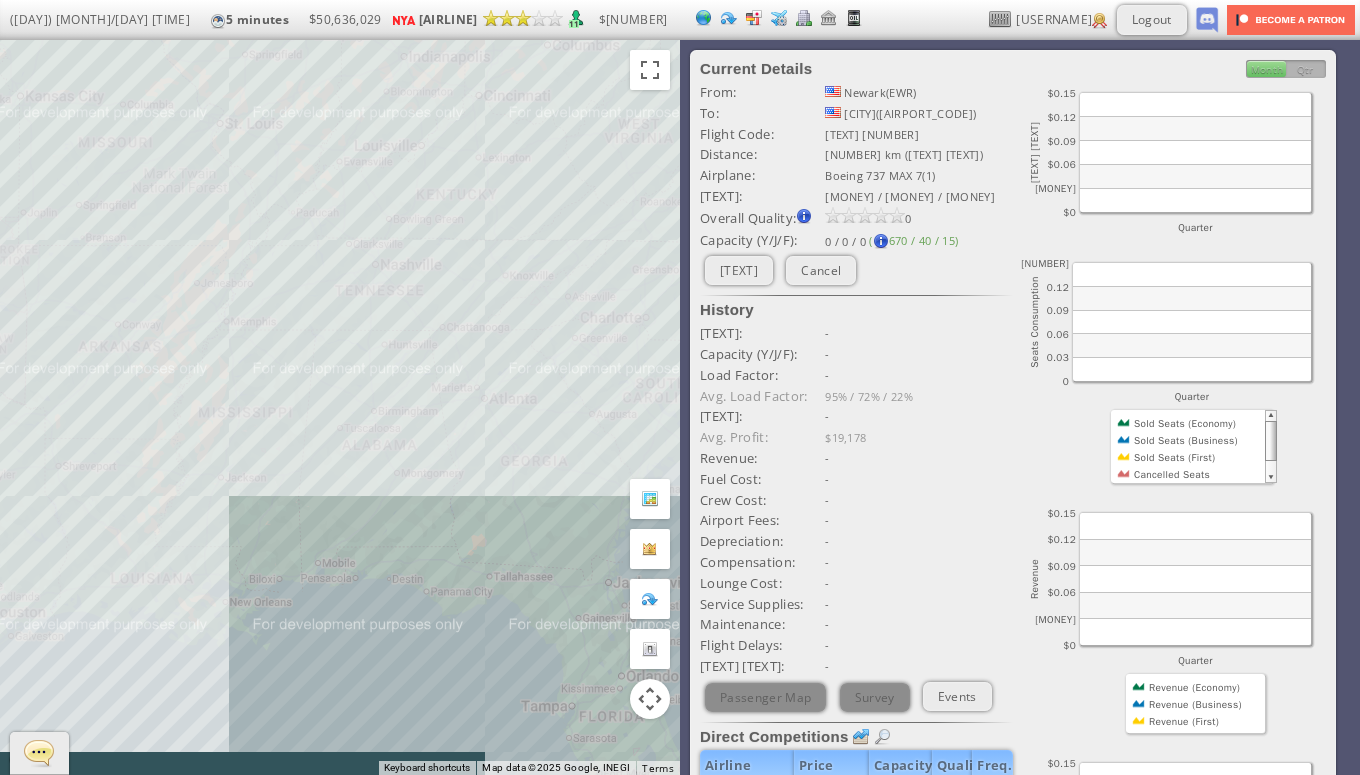click on "To navigate, press the arrow keys." at bounding box center [340, 407] 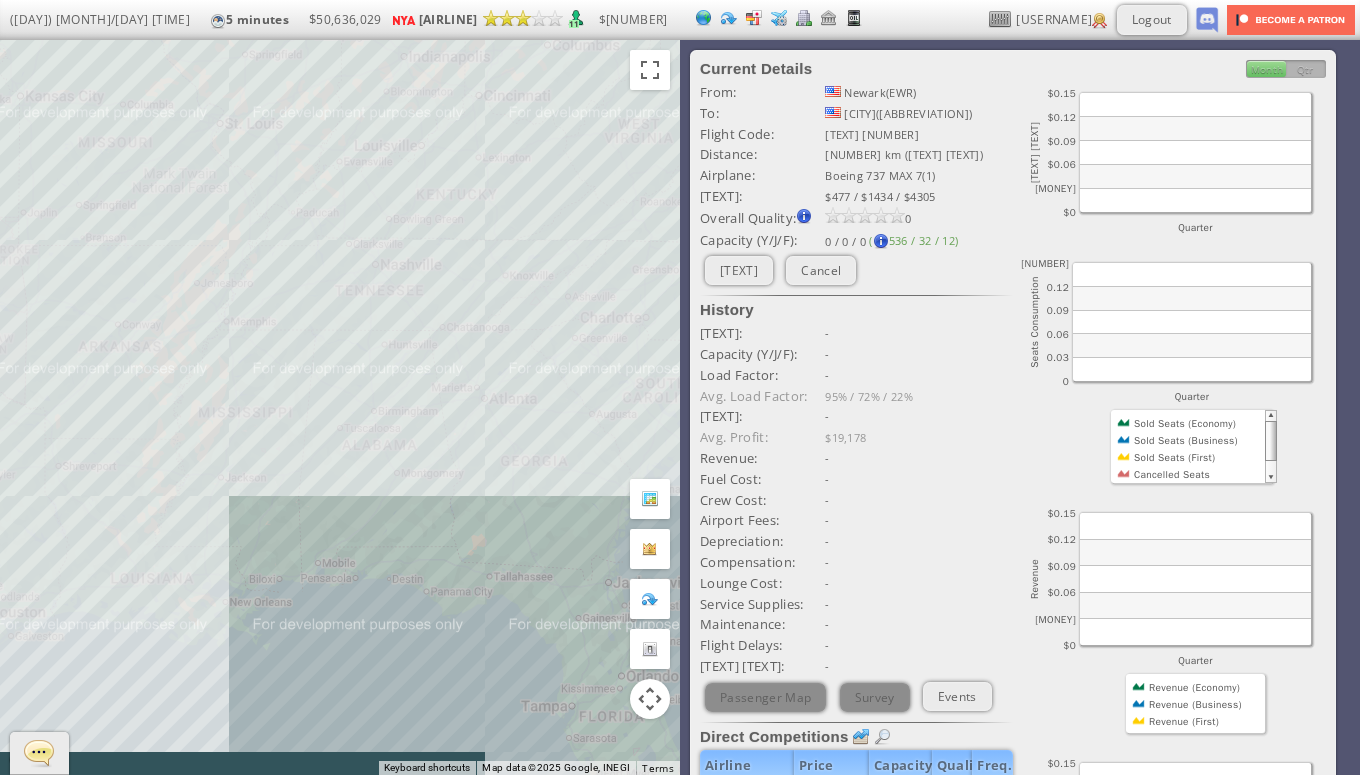 click on "To navigate, press the arrow keys." at bounding box center [340, 407] 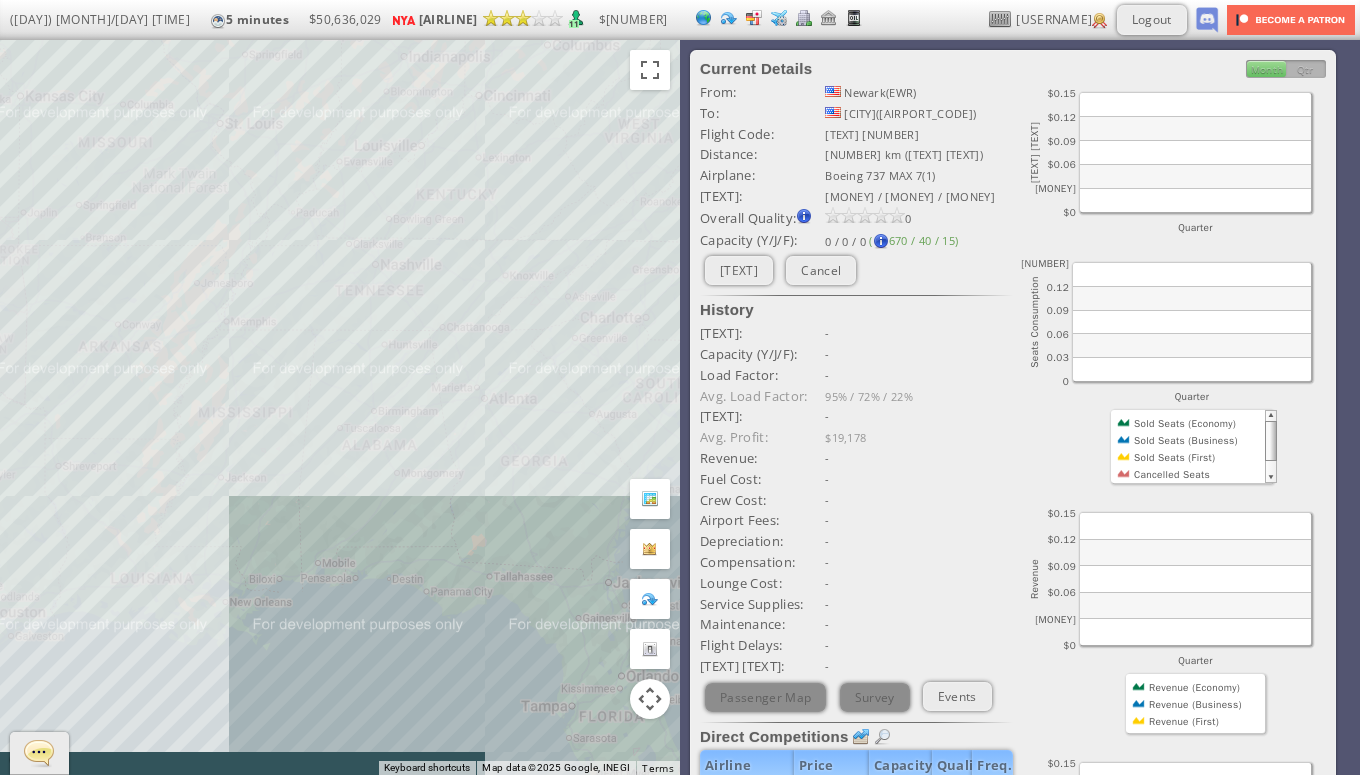 click on "To navigate, press the arrow keys." at bounding box center [340, 407] 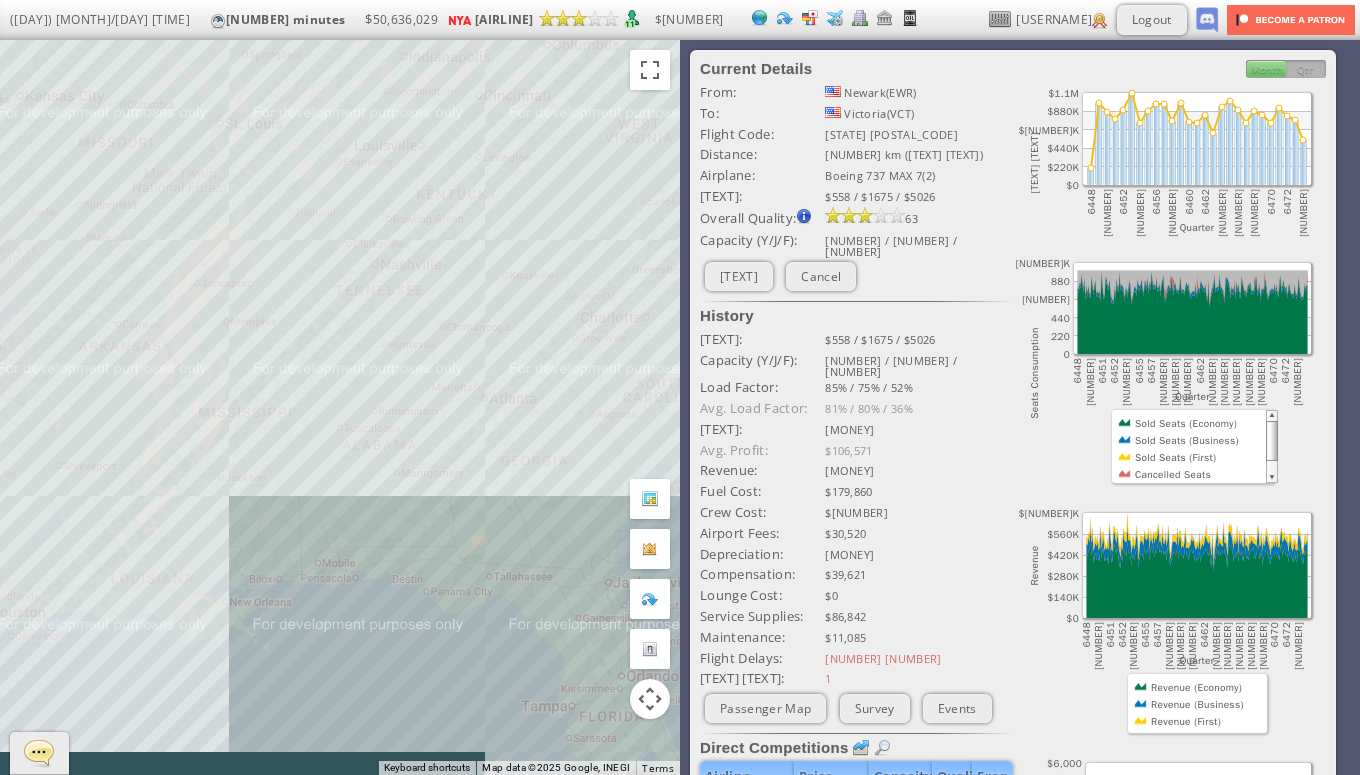 click on "To navigate, press the arrow keys." at bounding box center (340, 407) 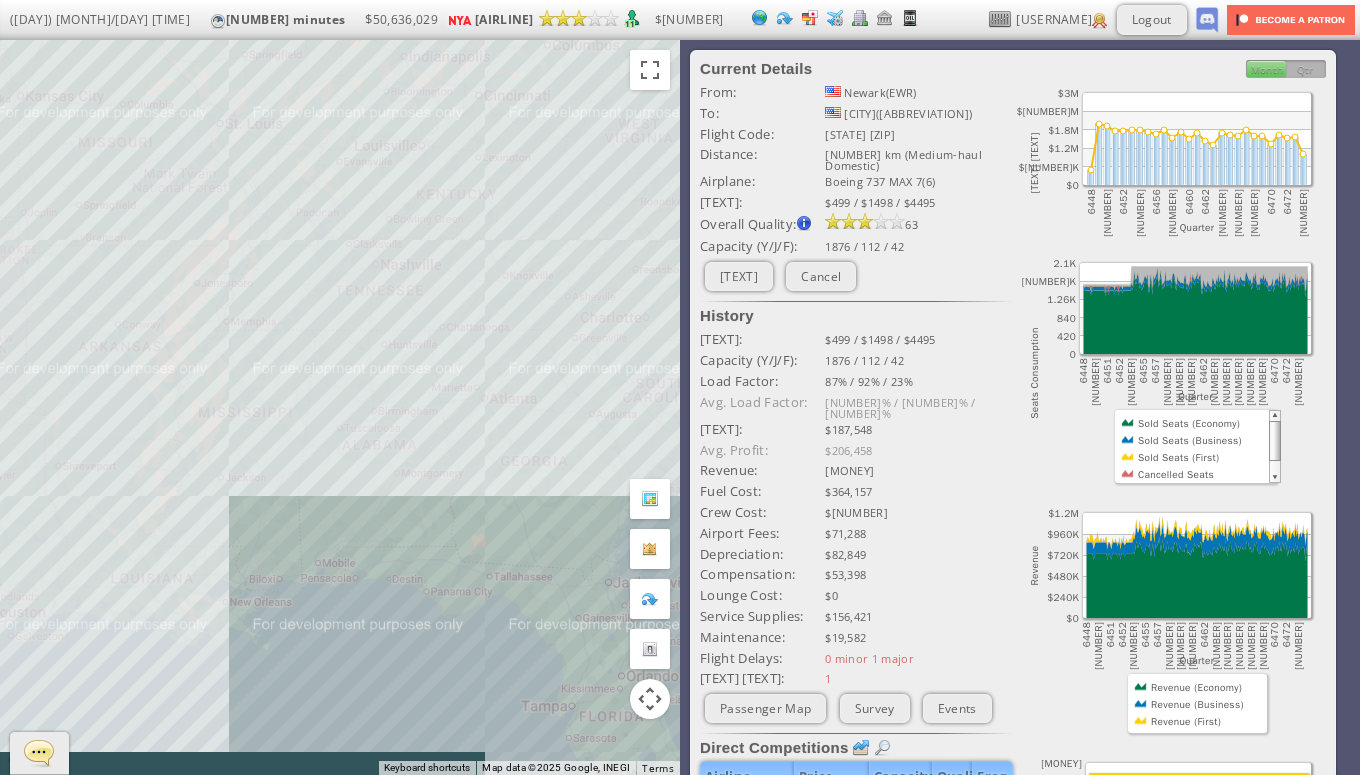 click on "To navigate, press the arrow keys." at bounding box center [340, 407] 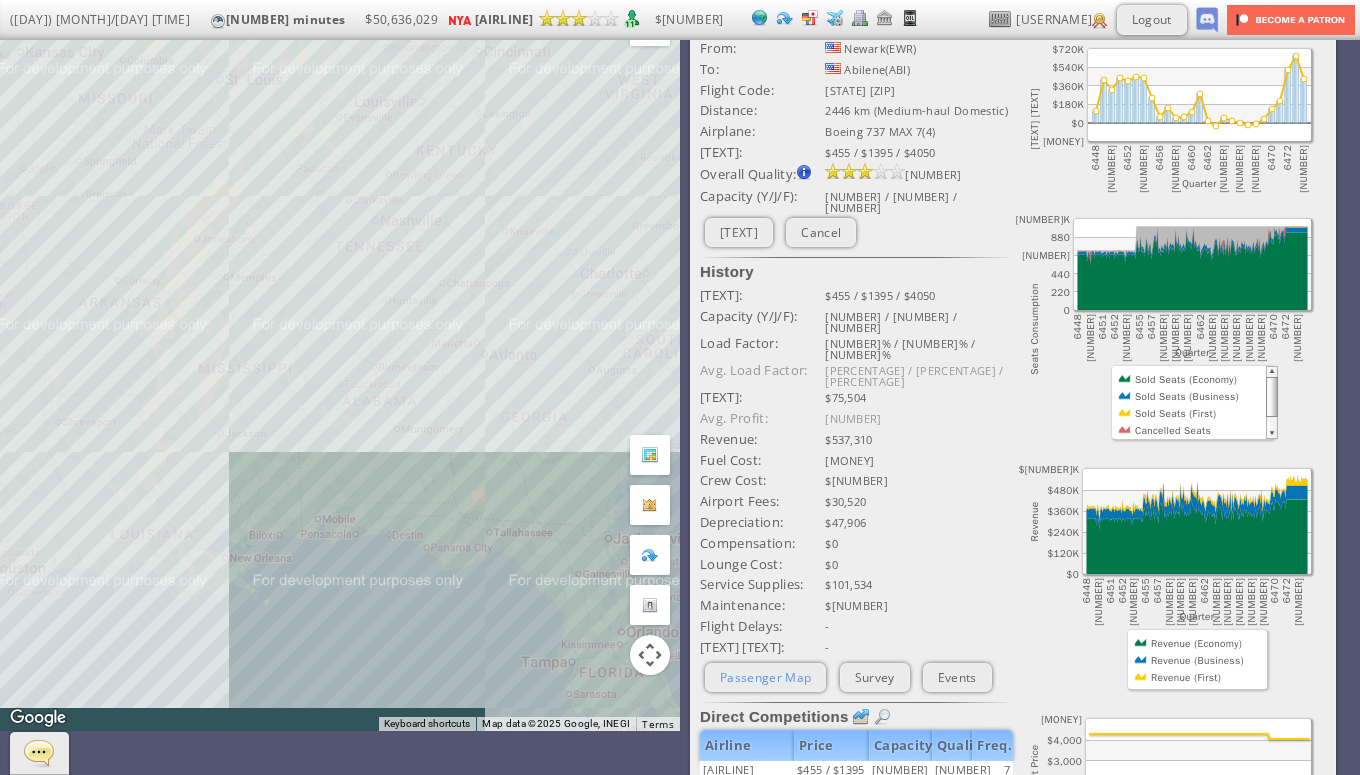 scroll, scrollTop: 0, scrollLeft: 0, axis: both 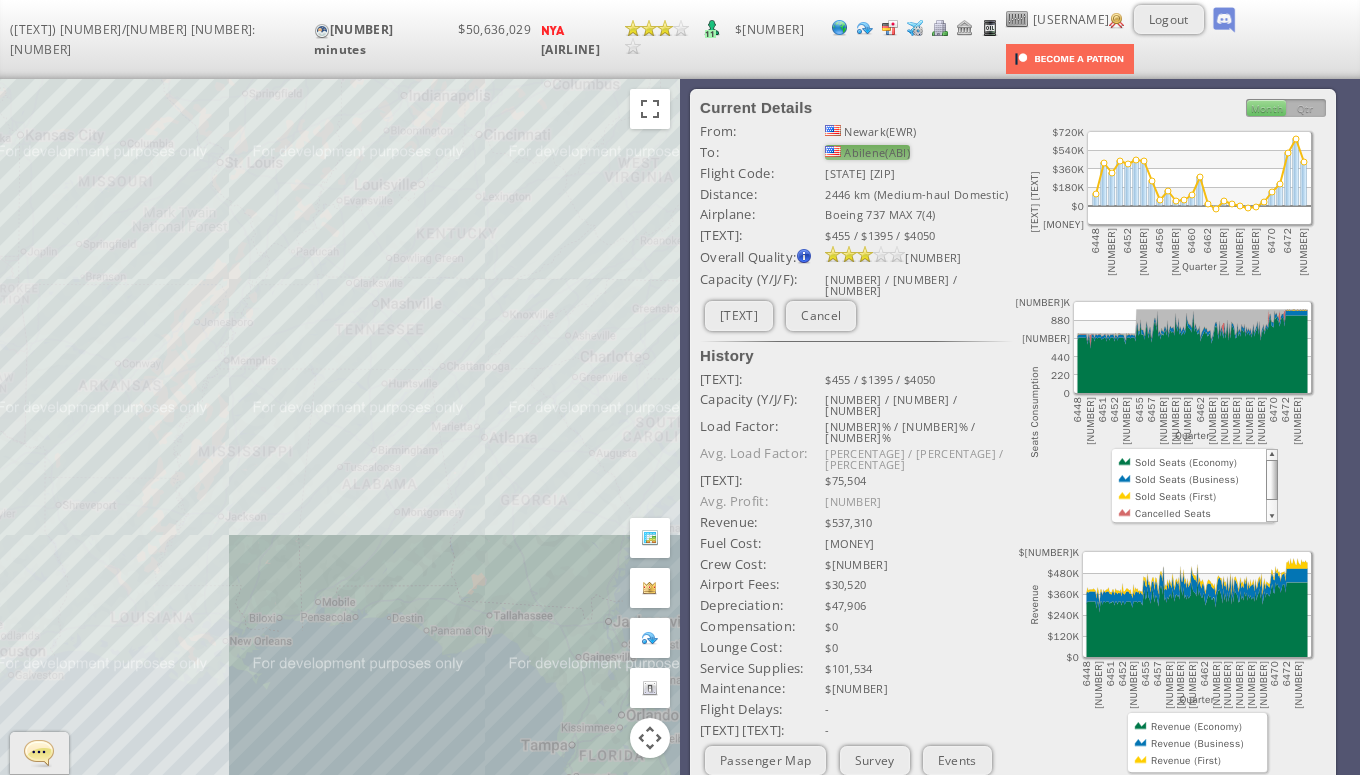 click on "Abilene(ABI)" at bounding box center [867, 152] 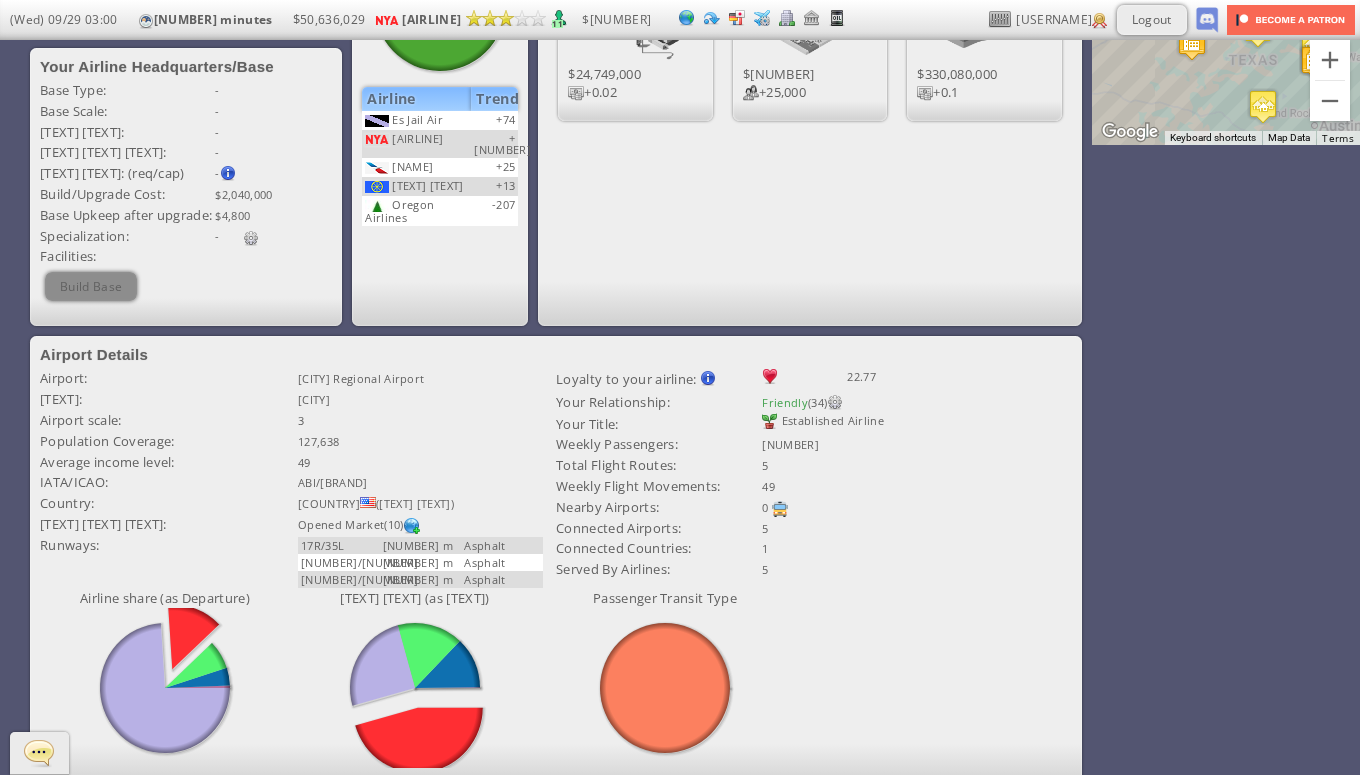 scroll, scrollTop: 0, scrollLeft: 0, axis: both 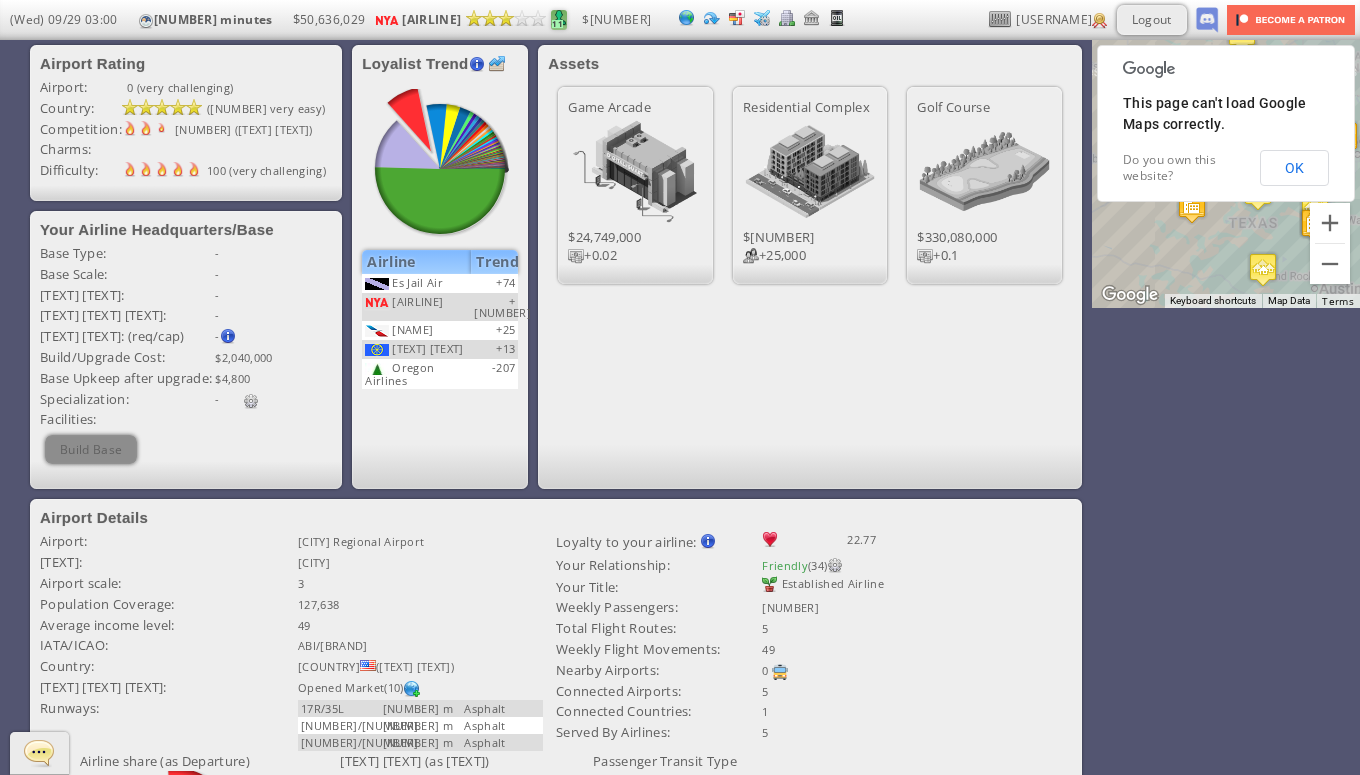 click at bounding box center [559, 18] 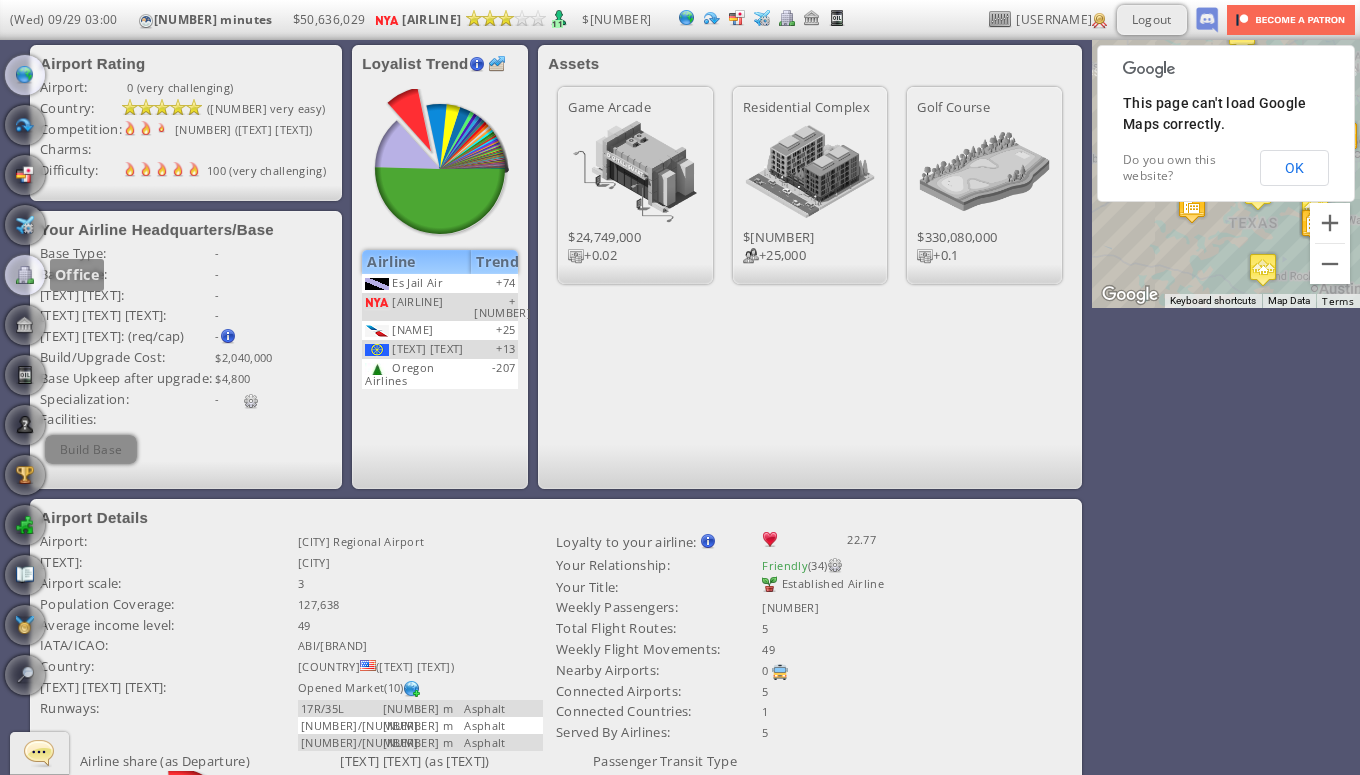 click at bounding box center (25, 275) 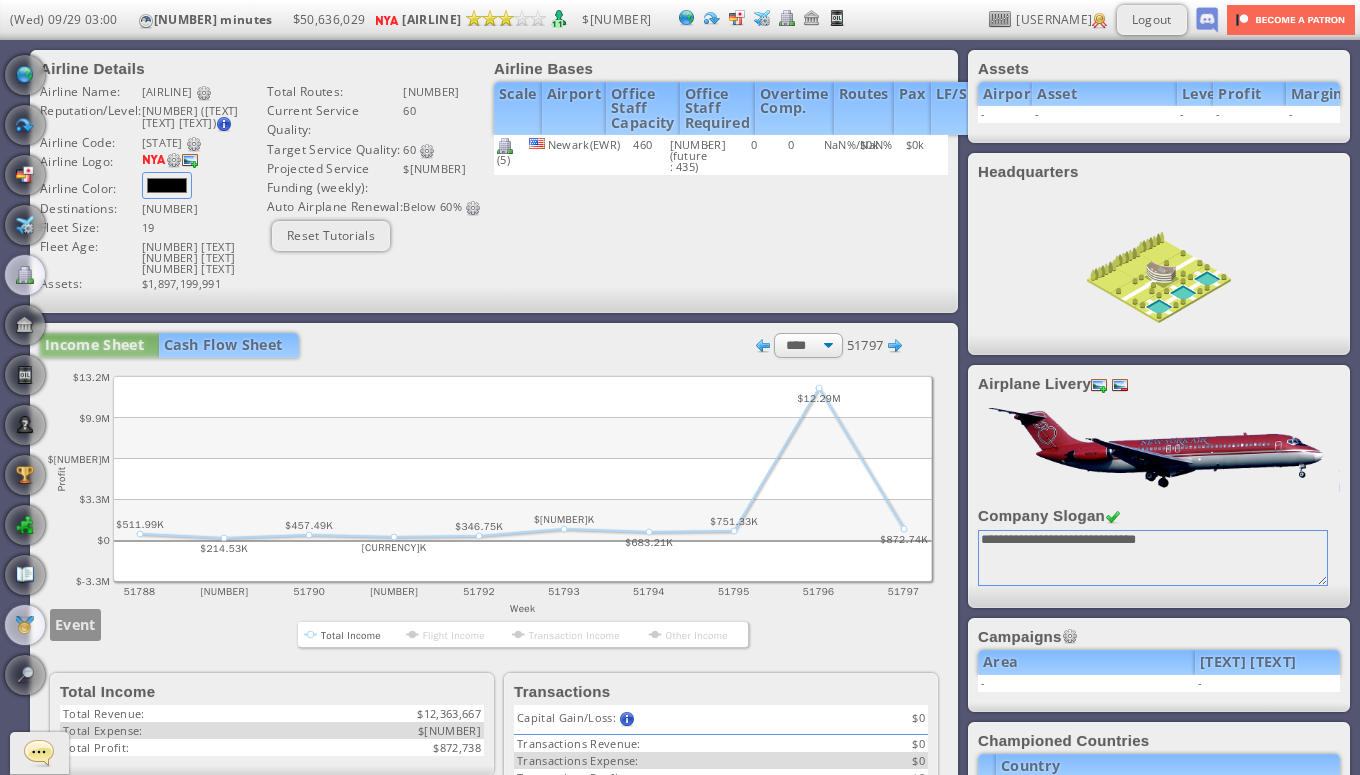 click at bounding box center [25, 625] 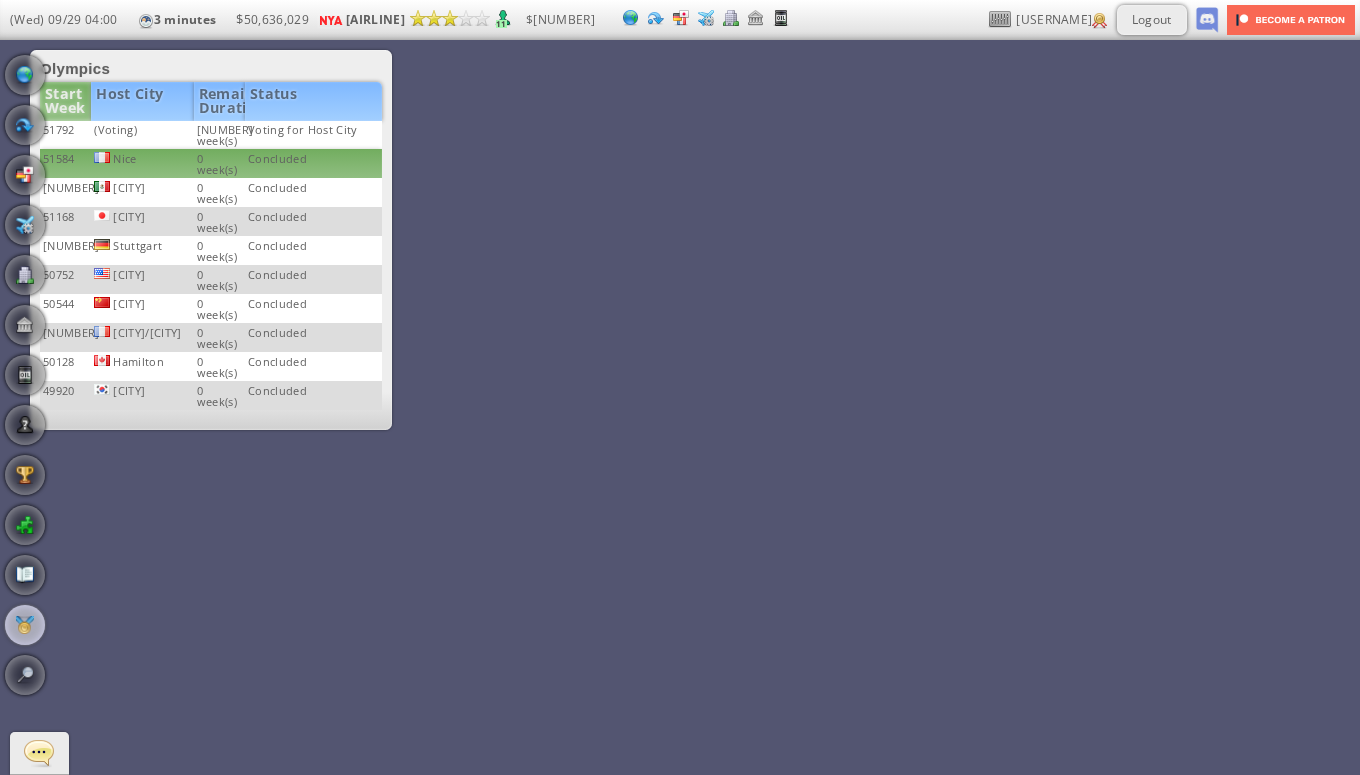 click on "Nice" at bounding box center [142, 135] 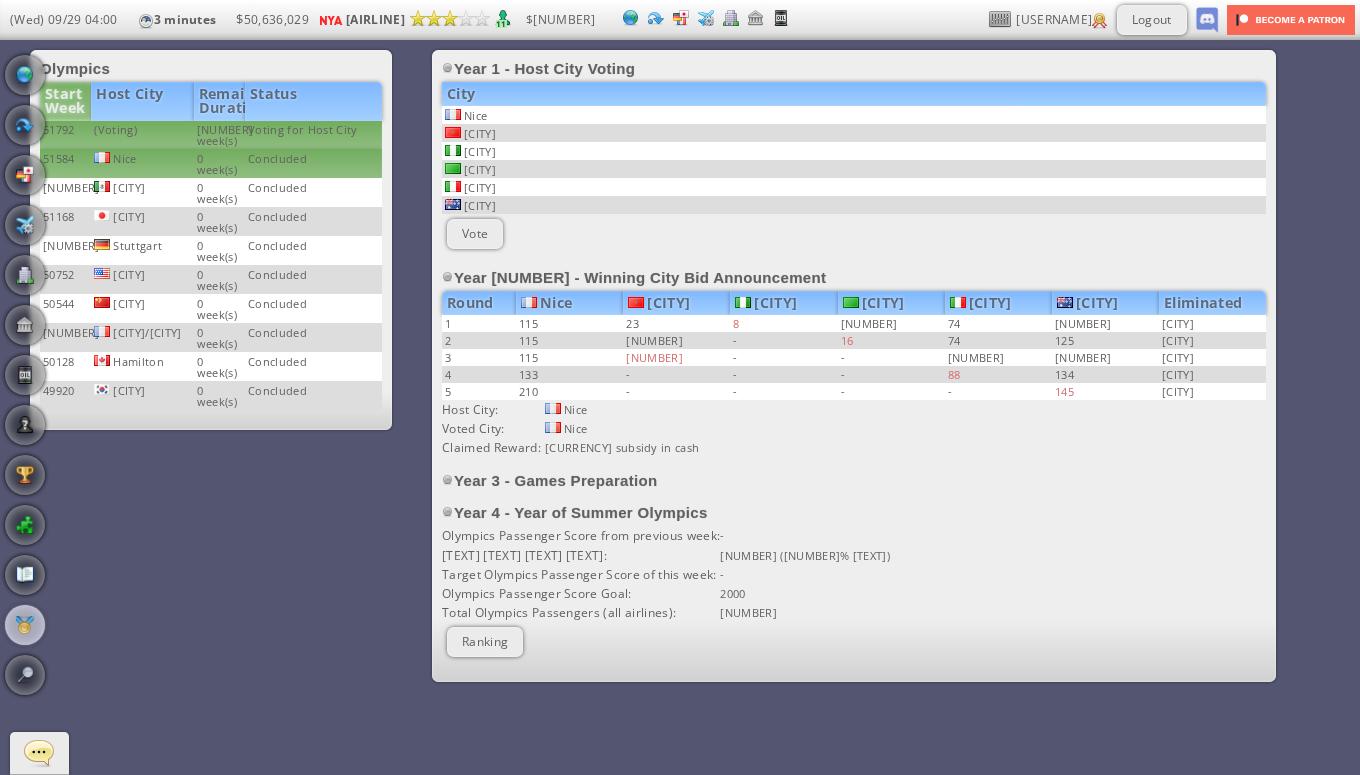 click on "(Voting)" at bounding box center (142, 135) 